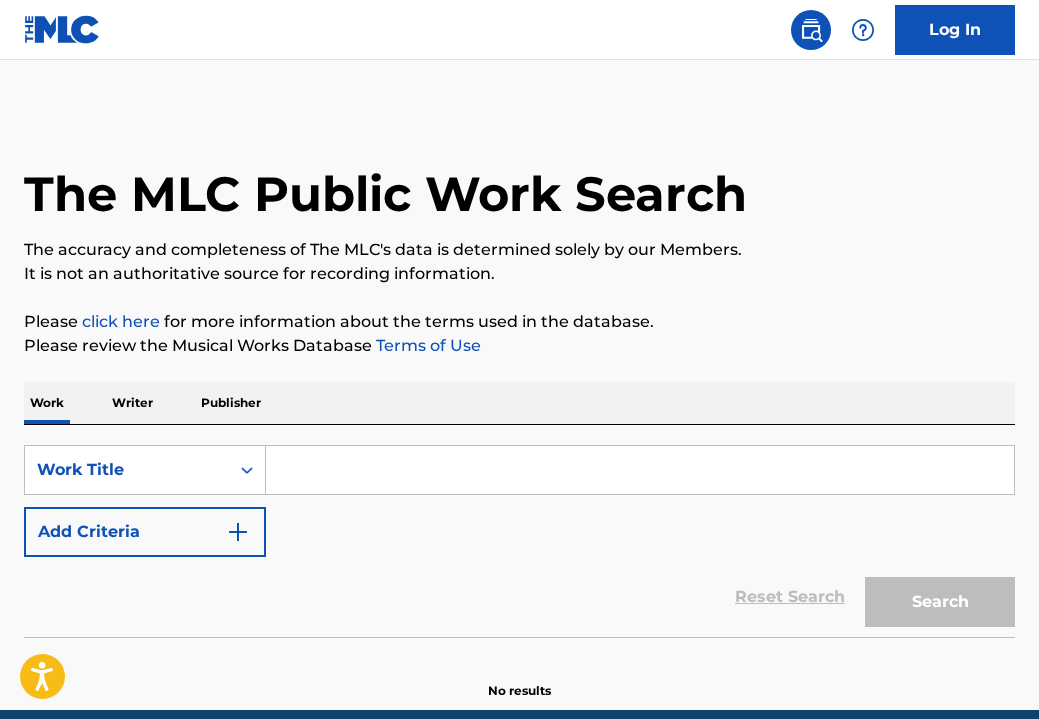 scroll, scrollTop: 0, scrollLeft: 0, axis: both 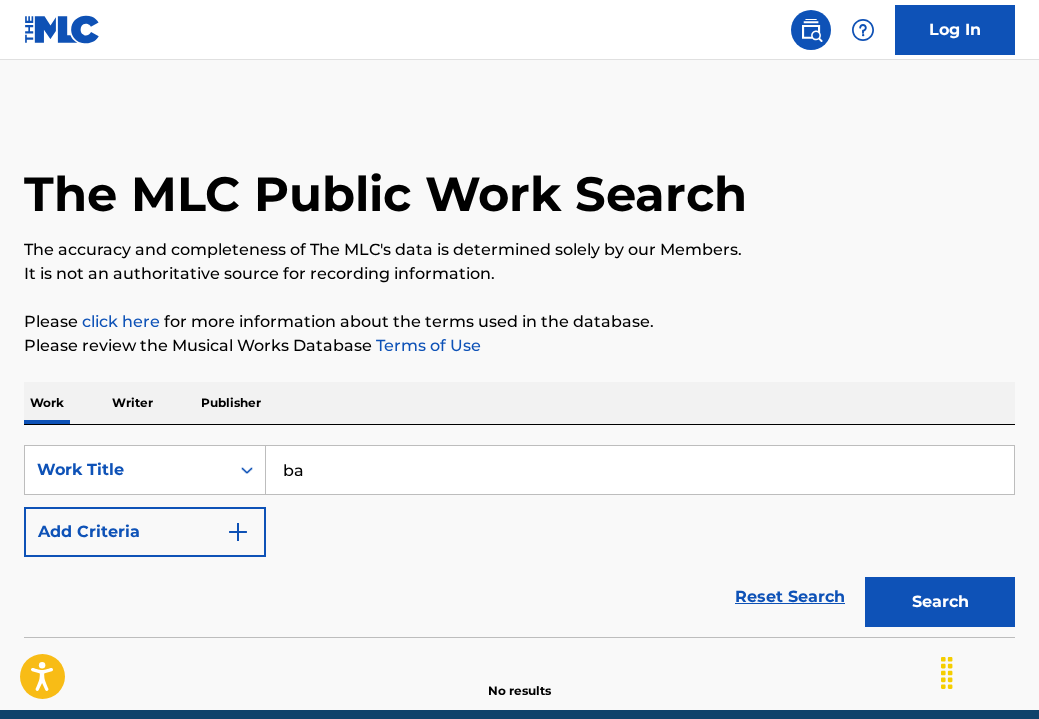 type on "b" 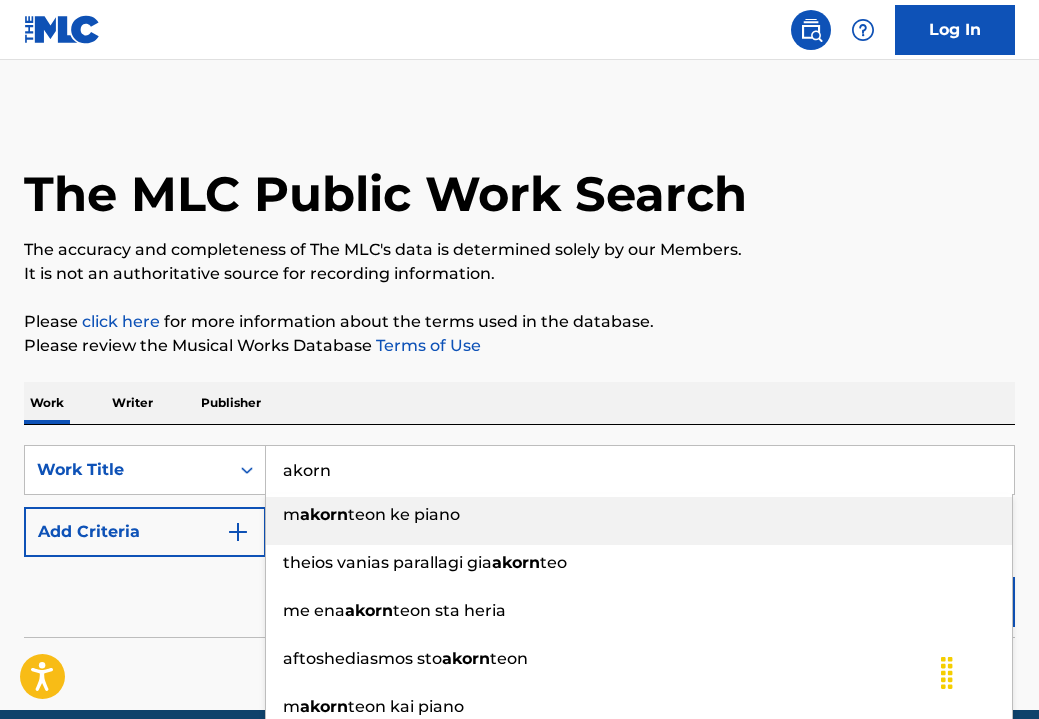type on "akorn" 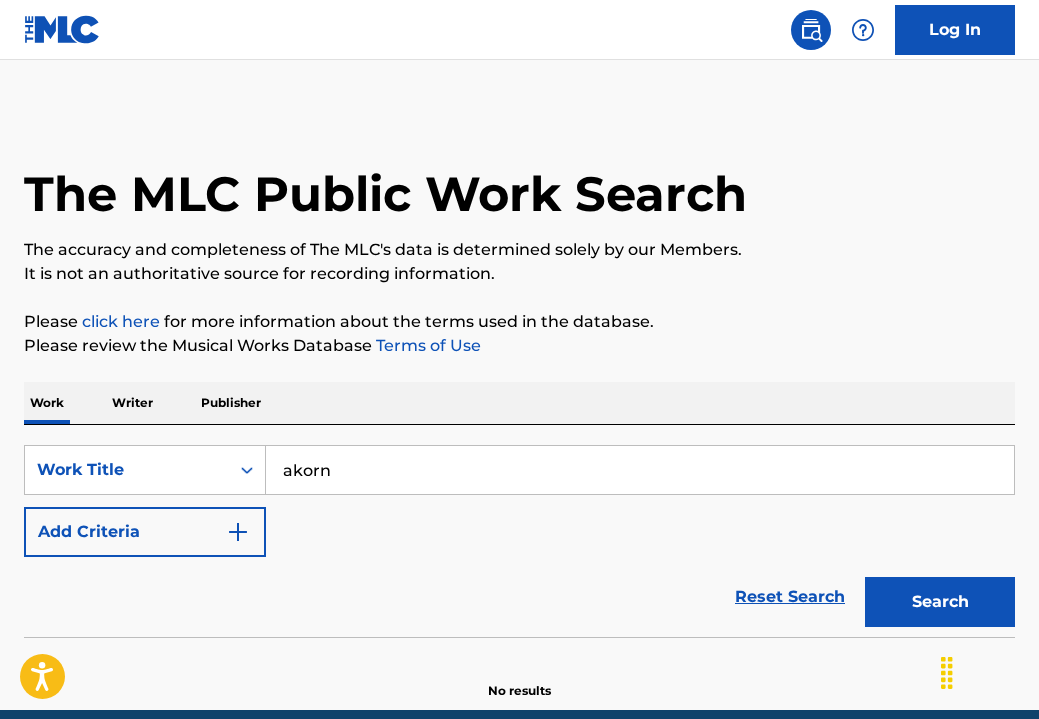 click on "Search" at bounding box center [940, 602] 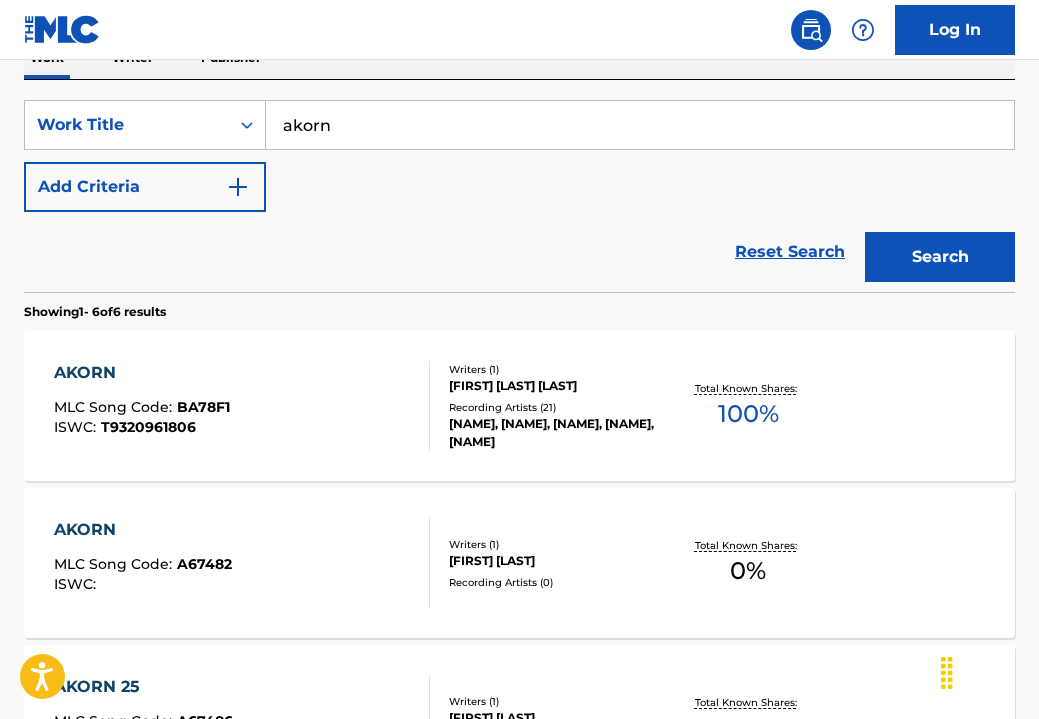 scroll, scrollTop: 374, scrollLeft: 0, axis: vertical 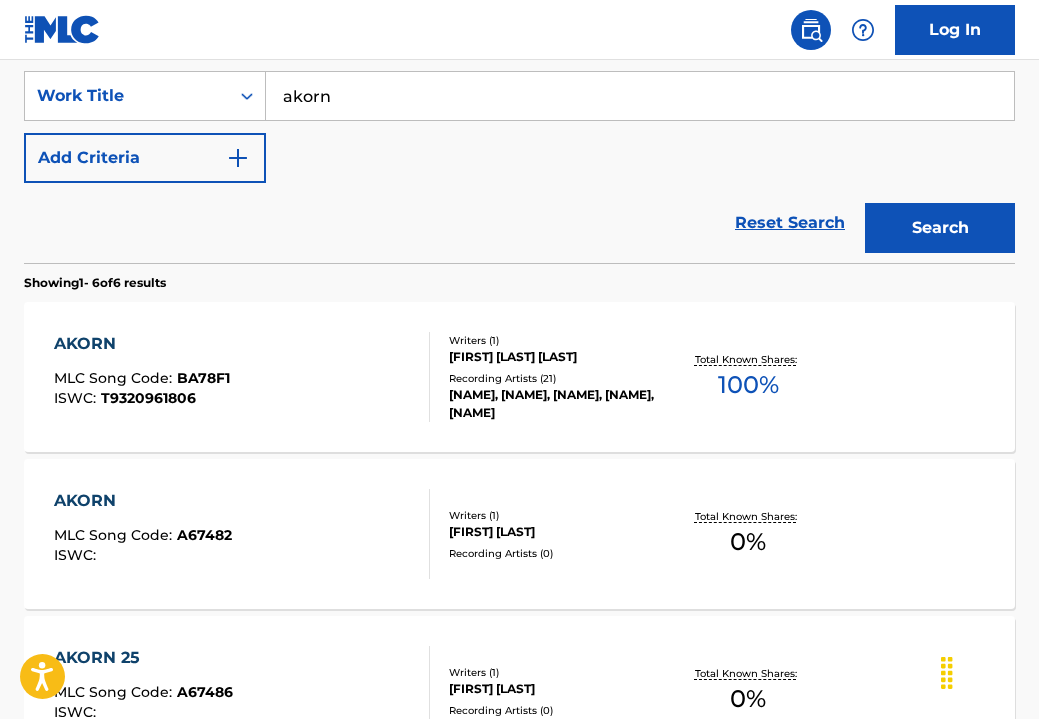 click on "AKORN" at bounding box center [142, 344] 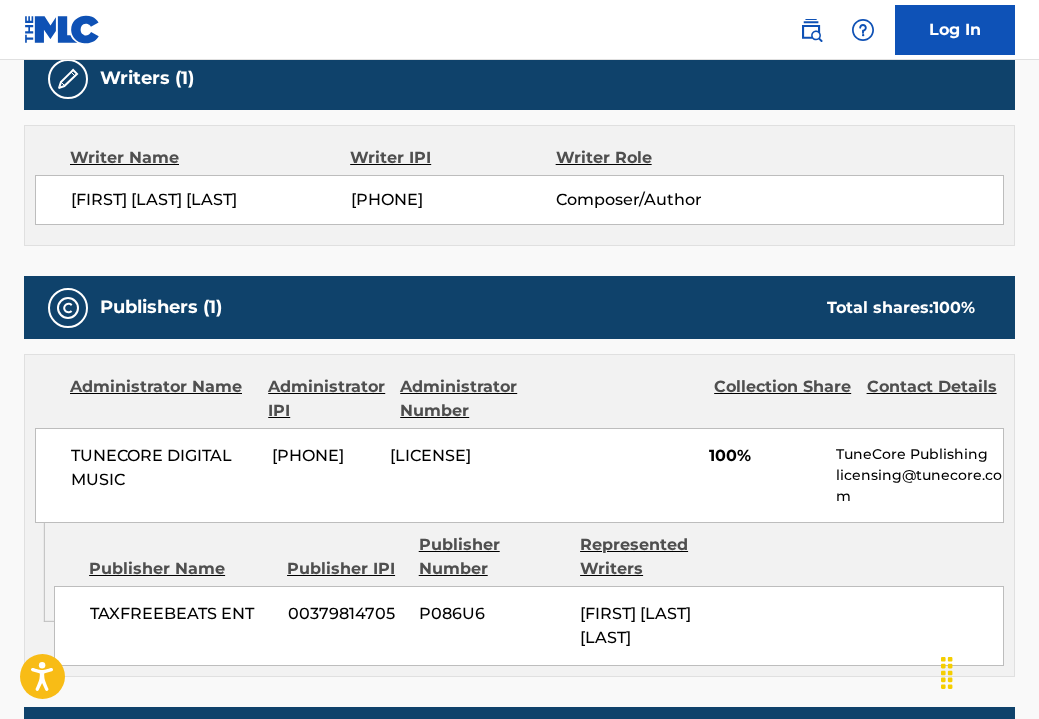 scroll, scrollTop: 658, scrollLeft: 0, axis: vertical 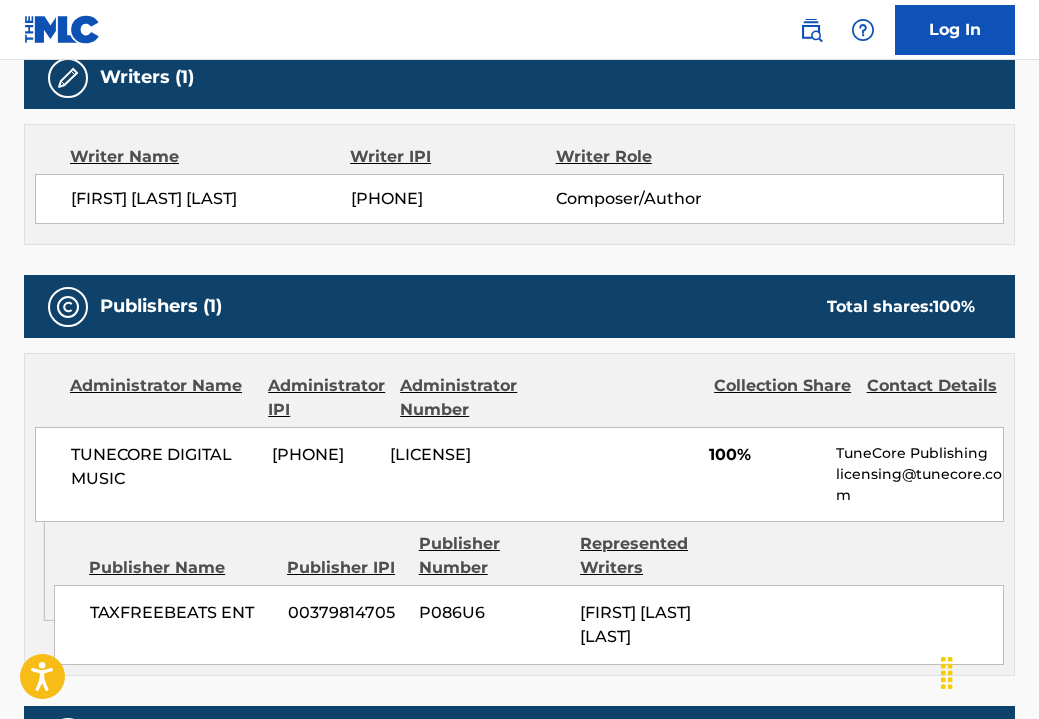 drag, startPoint x: 642, startPoint y: 655, endPoint x: 580, endPoint y: 608, distance: 77.801025 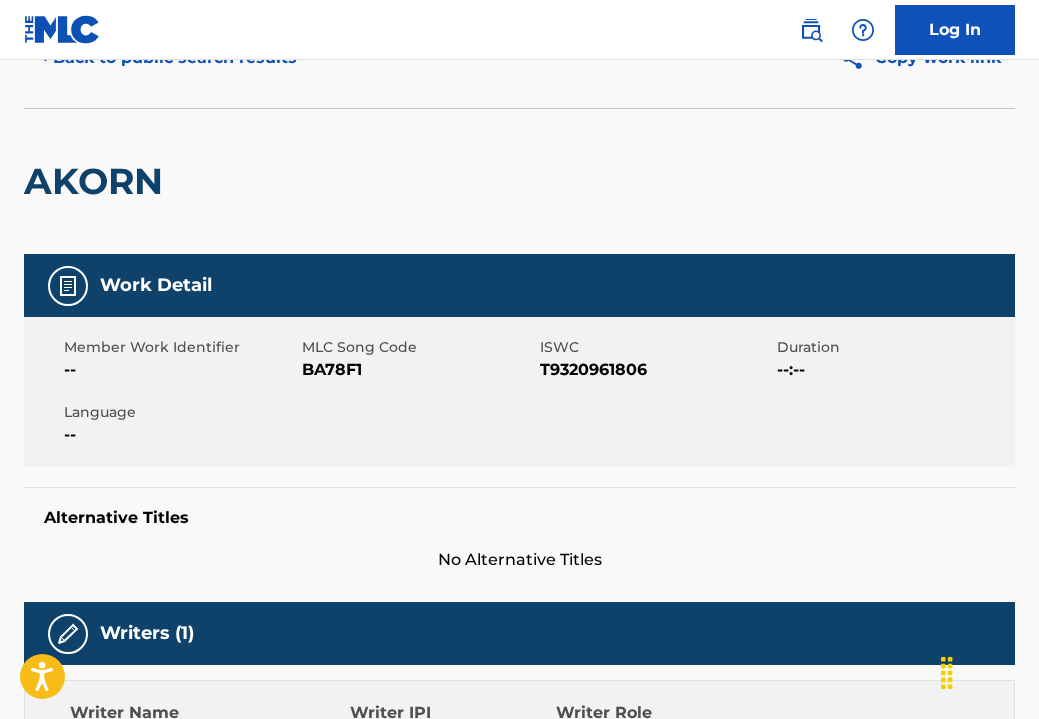 scroll, scrollTop: 99, scrollLeft: 1, axis: both 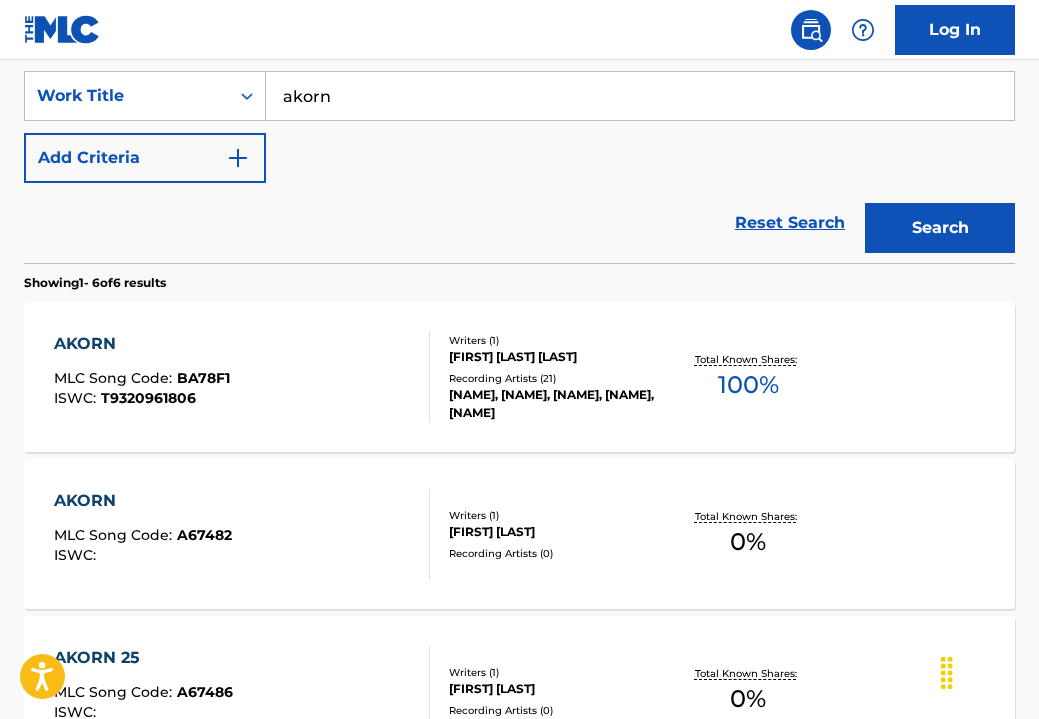 click on "akorn" at bounding box center (640, 96) 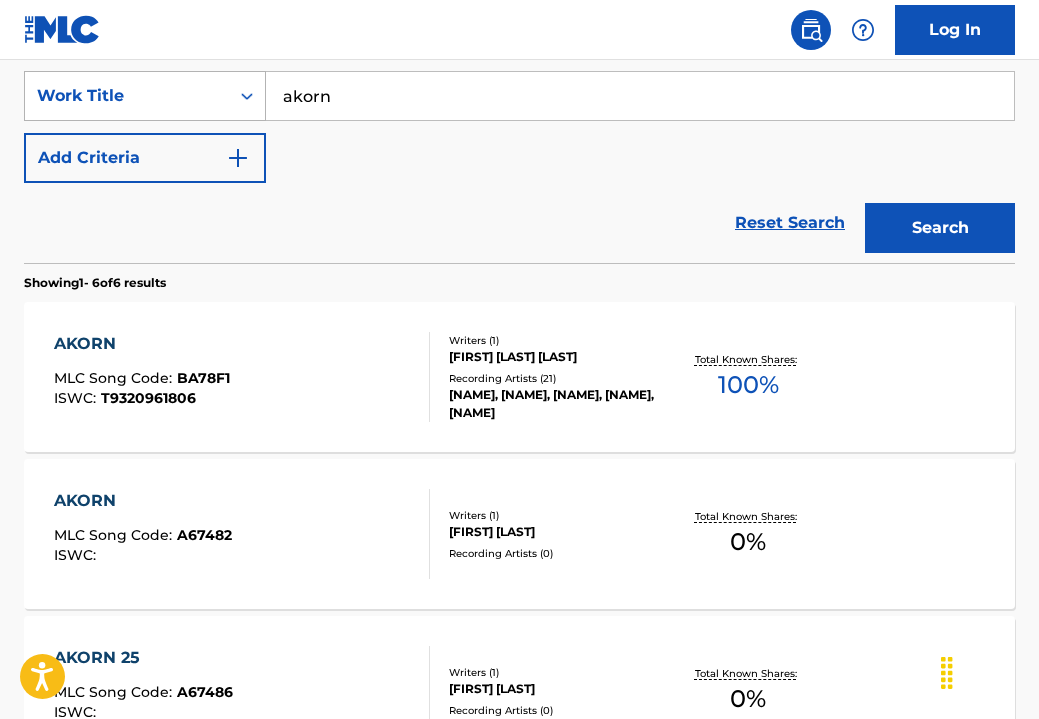 drag, startPoint x: 370, startPoint y: 103, endPoint x: 240, endPoint y: 87, distance: 130.98091 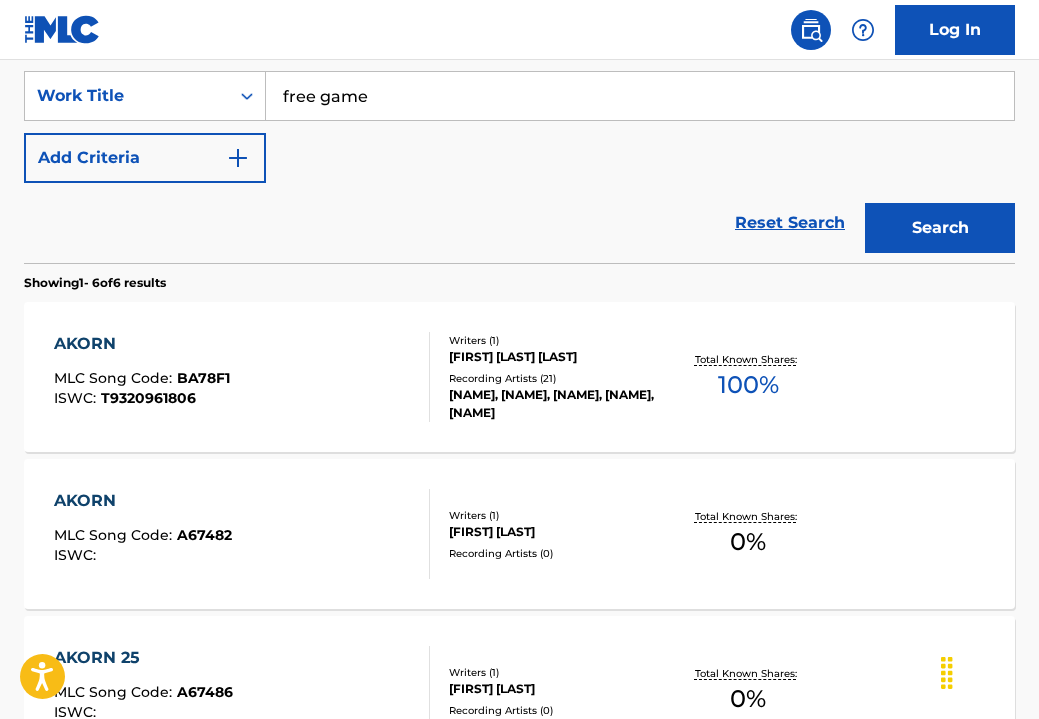 click on "Log In" at bounding box center (519, 30) 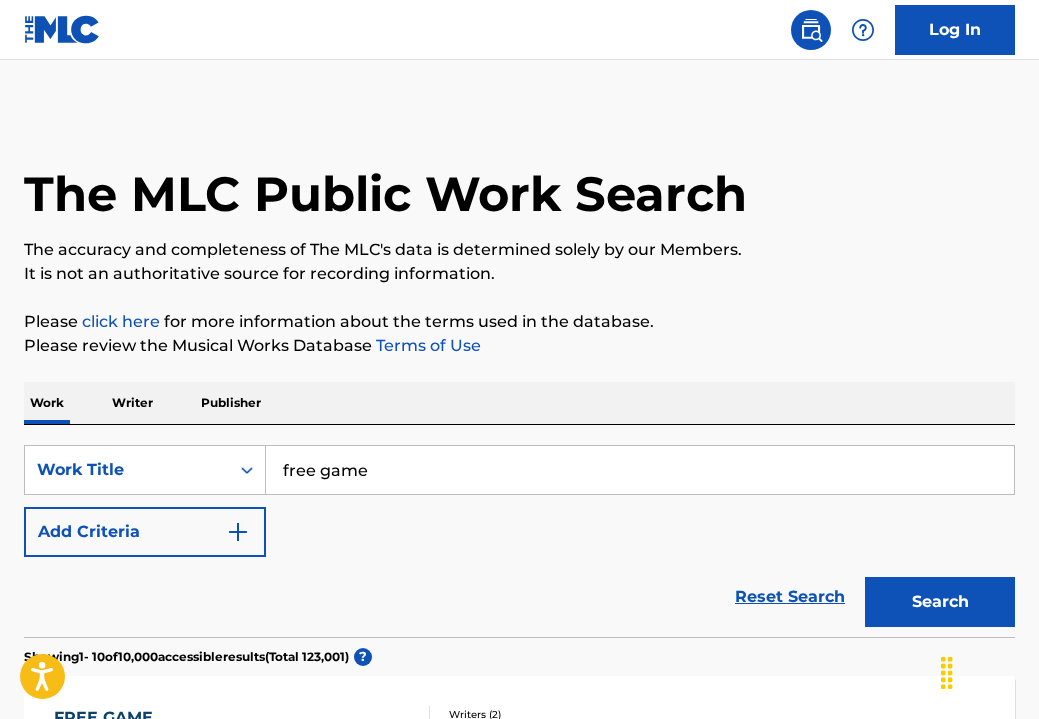 scroll, scrollTop: 0, scrollLeft: 0, axis: both 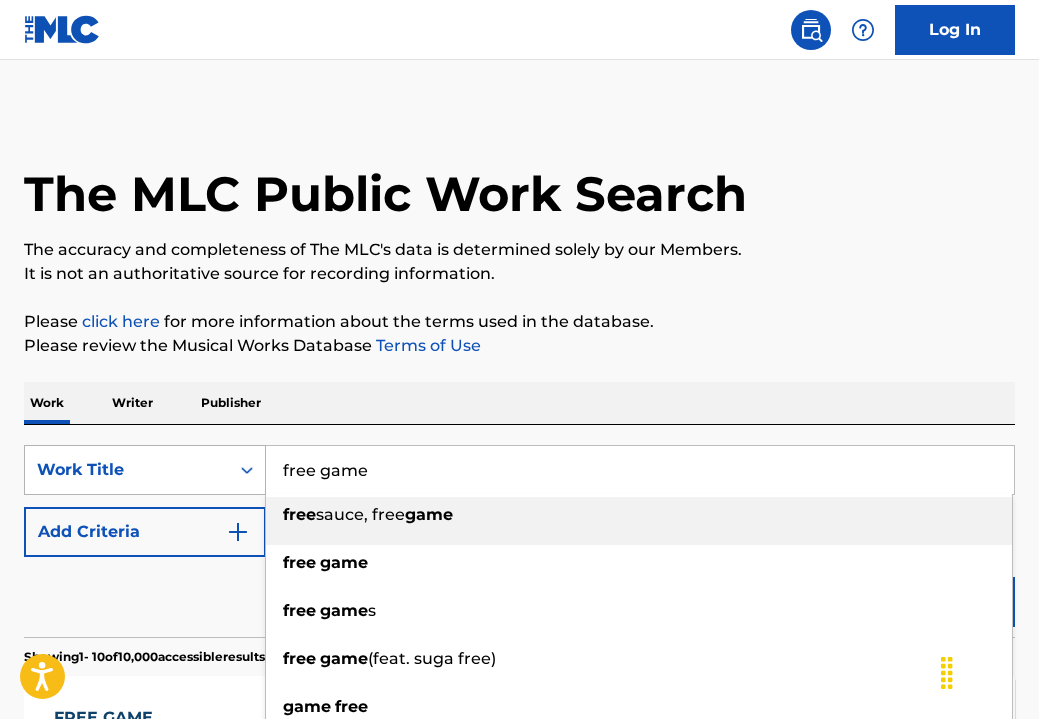 drag, startPoint x: 414, startPoint y: 485, endPoint x: 122, endPoint y: 471, distance: 292.33542 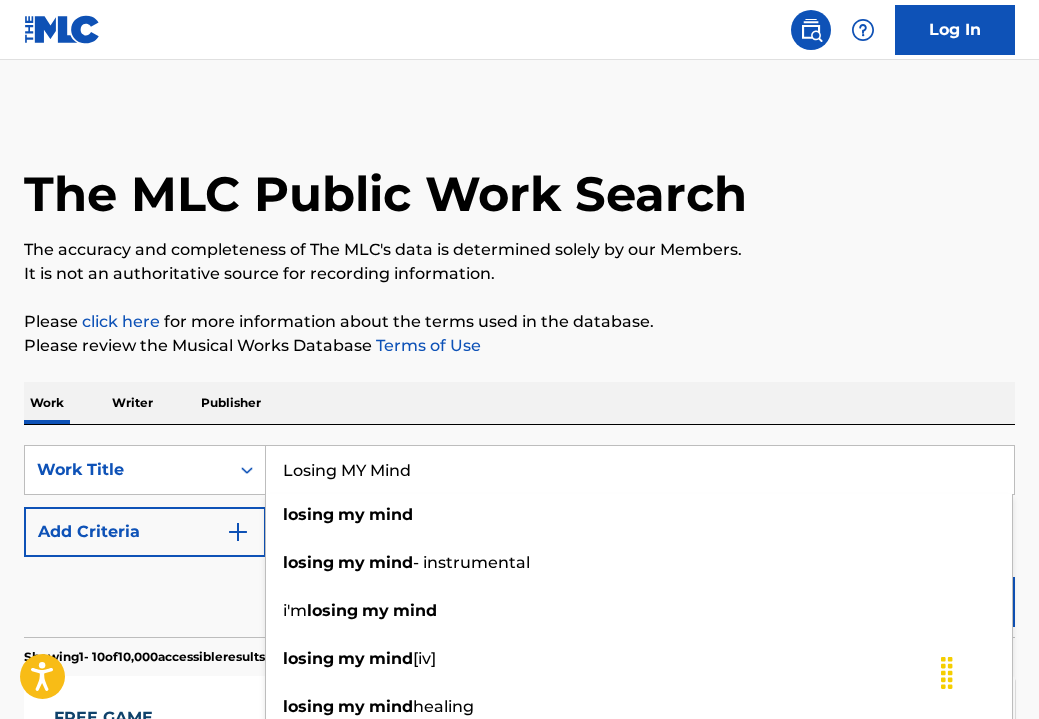 click on "Please review the Musical Works Database   Terms of Use" at bounding box center [519, 346] 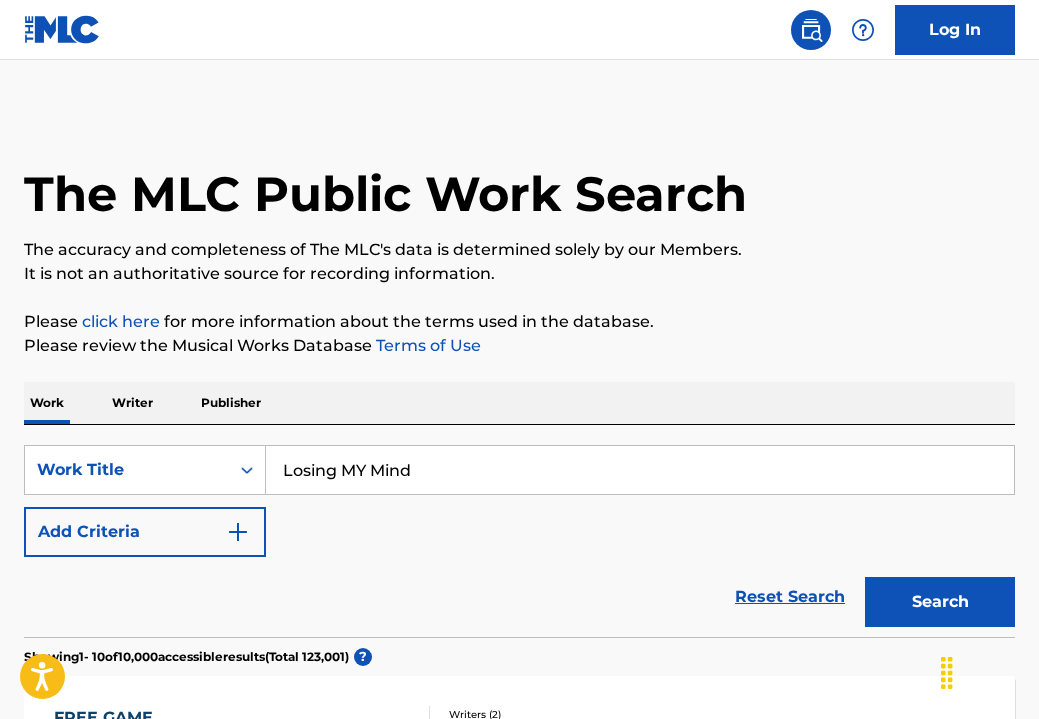 click on "Search" at bounding box center [940, 602] 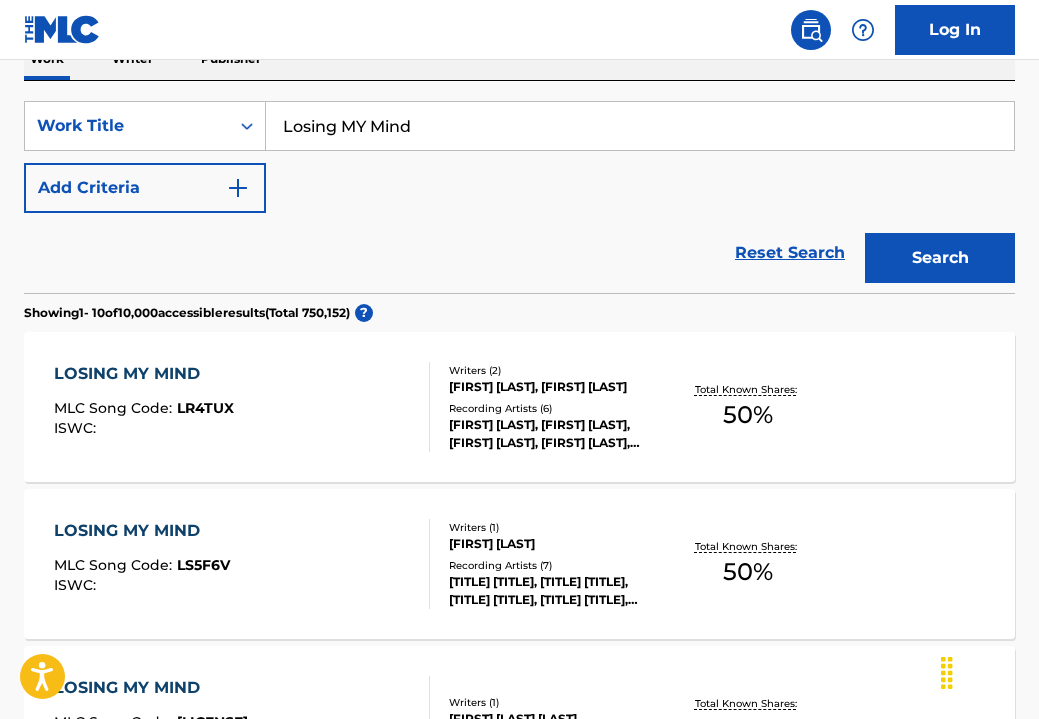 scroll, scrollTop: 251, scrollLeft: 0, axis: vertical 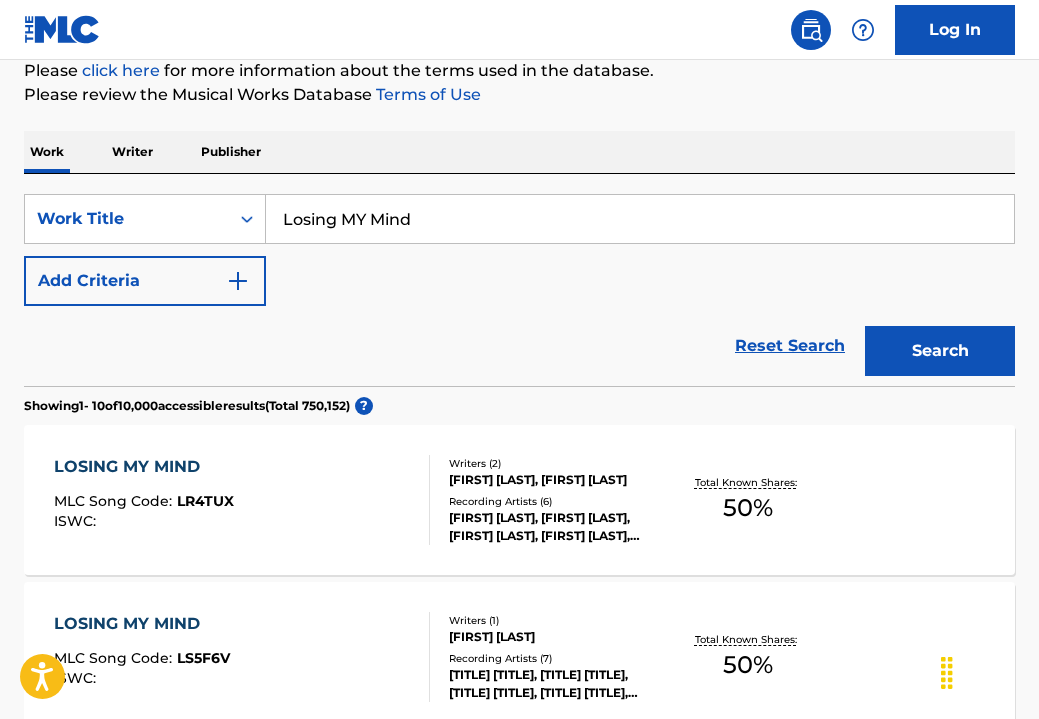 click on "Losing MY Mind" at bounding box center [640, 219] 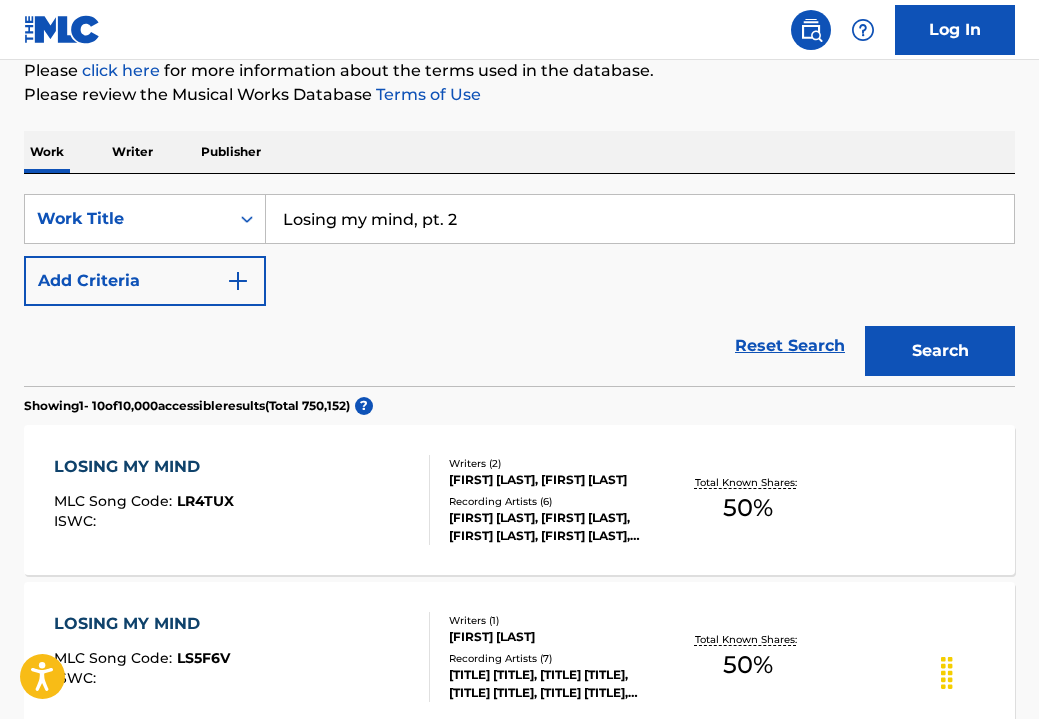 type on "Losing my mind, pt. 2" 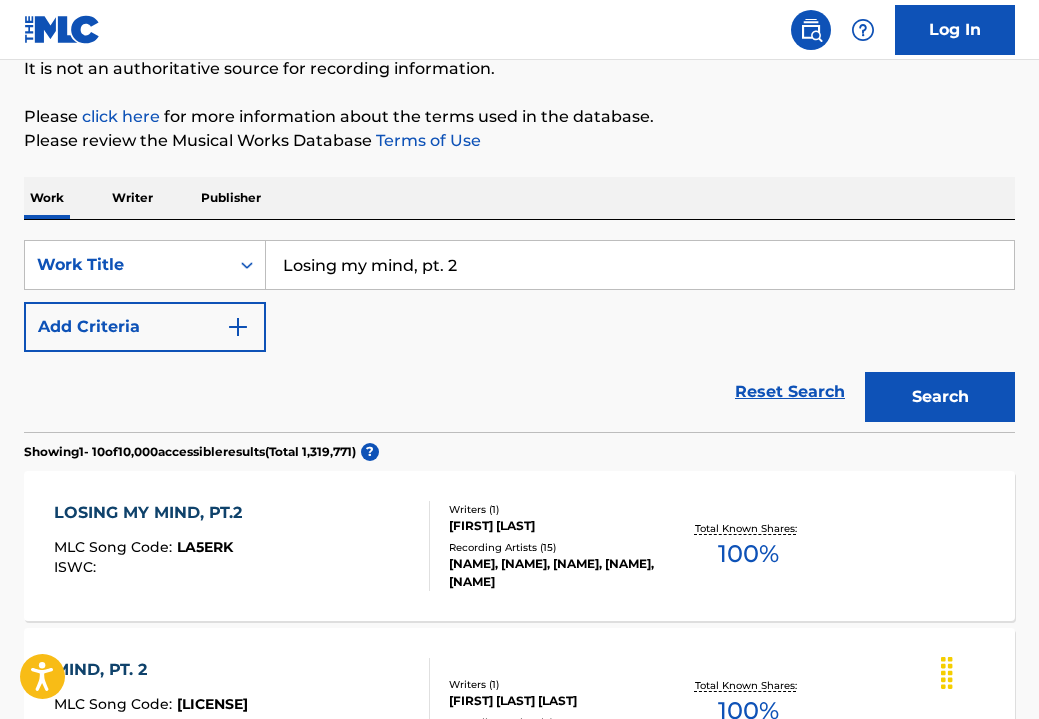 scroll, scrollTop: 209, scrollLeft: 0, axis: vertical 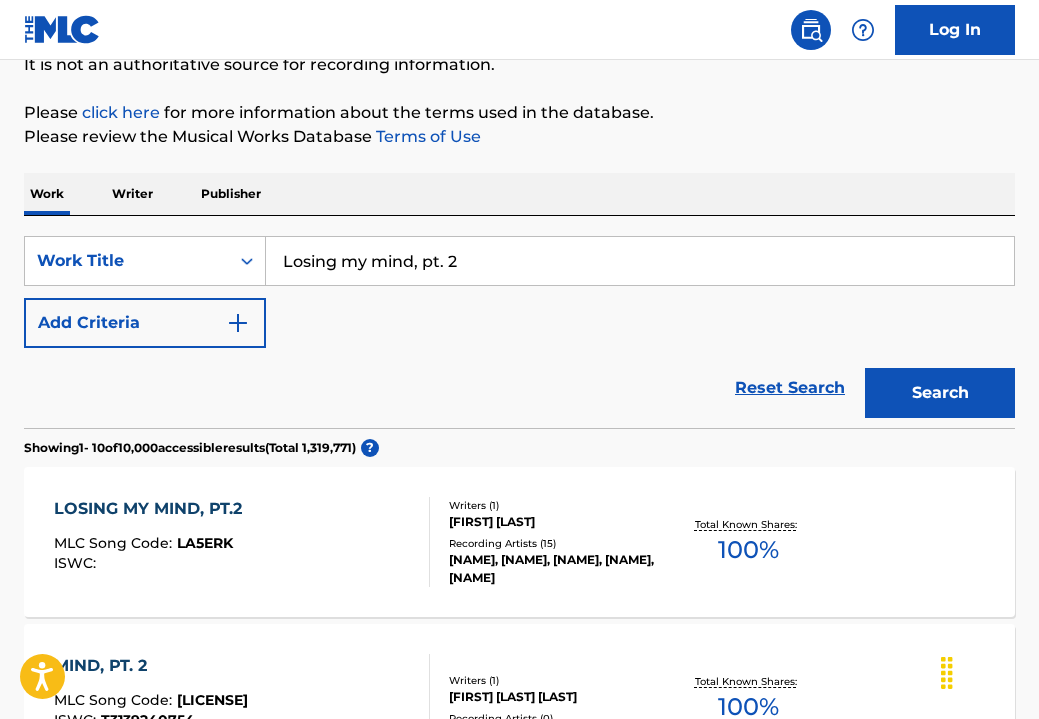 click on "LOSING MY MIND, PT.2" at bounding box center [153, 509] 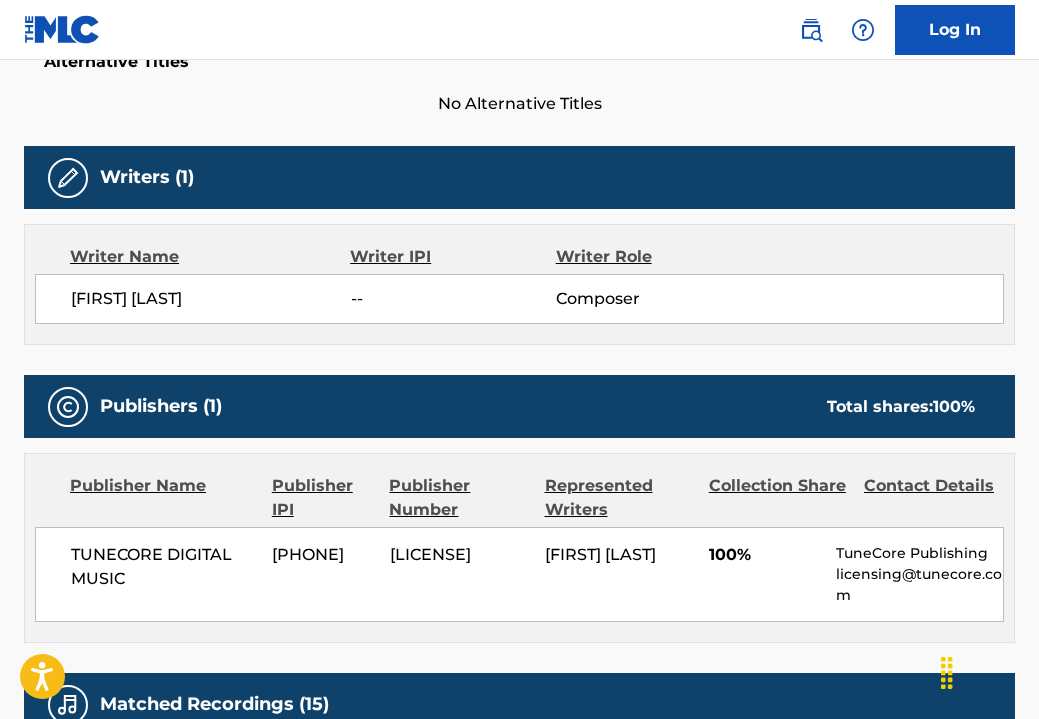 scroll, scrollTop: 553, scrollLeft: 0, axis: vertical 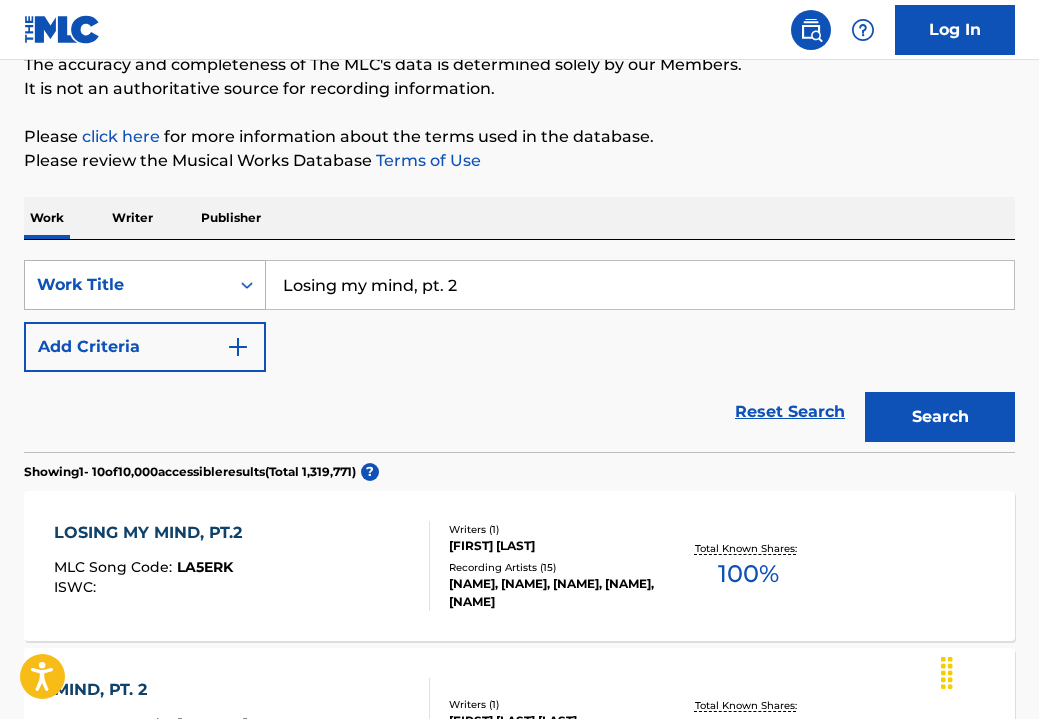 drag, startPoint x: 577, startPoint y: 287, endPoint x: 88, endPoint y: 283, distance: 489.01636 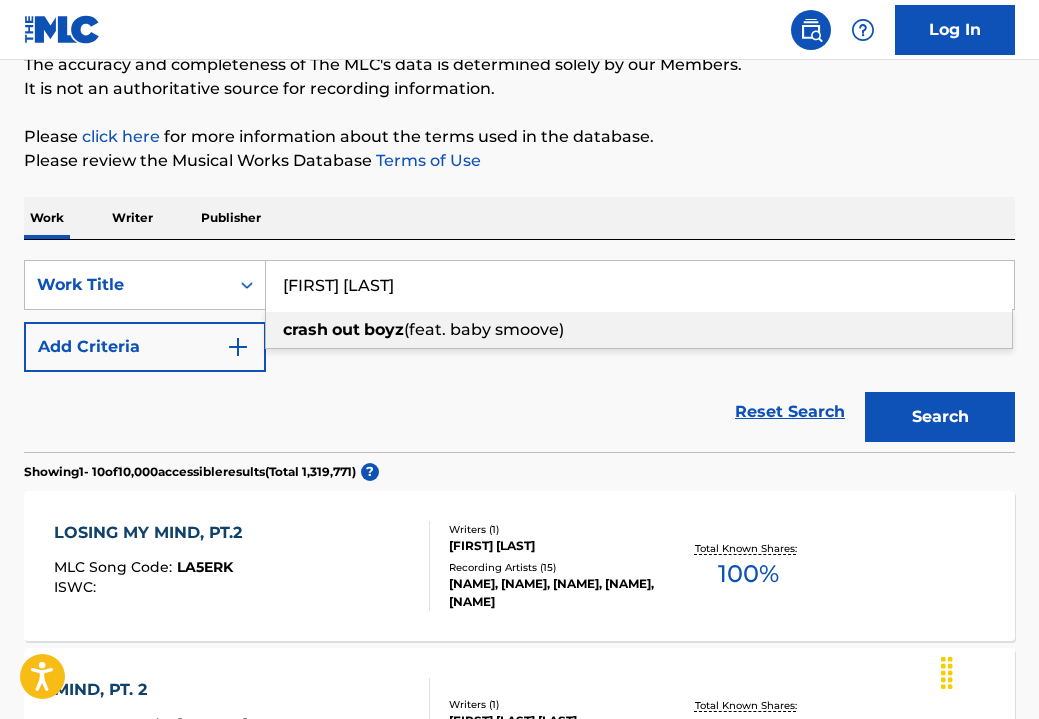 drag, startPoint x: 81, startPoint y: 299, endPoint x: 322, endPoint y: 334, distance: 243.52823 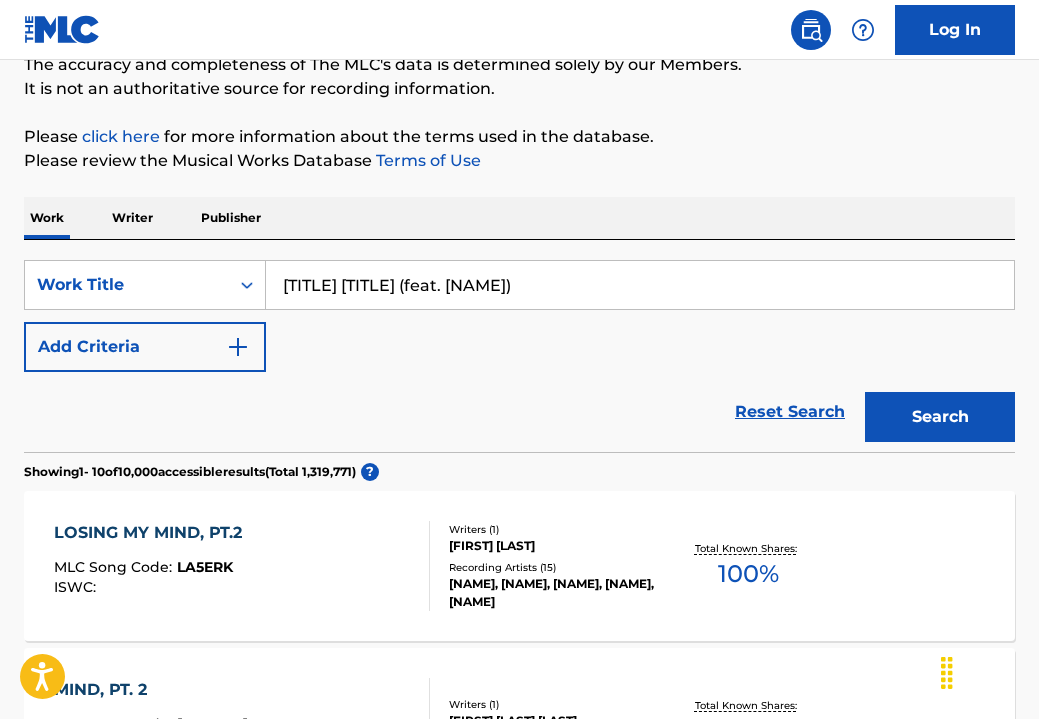click on "Search" at bounding box center [940, 417] 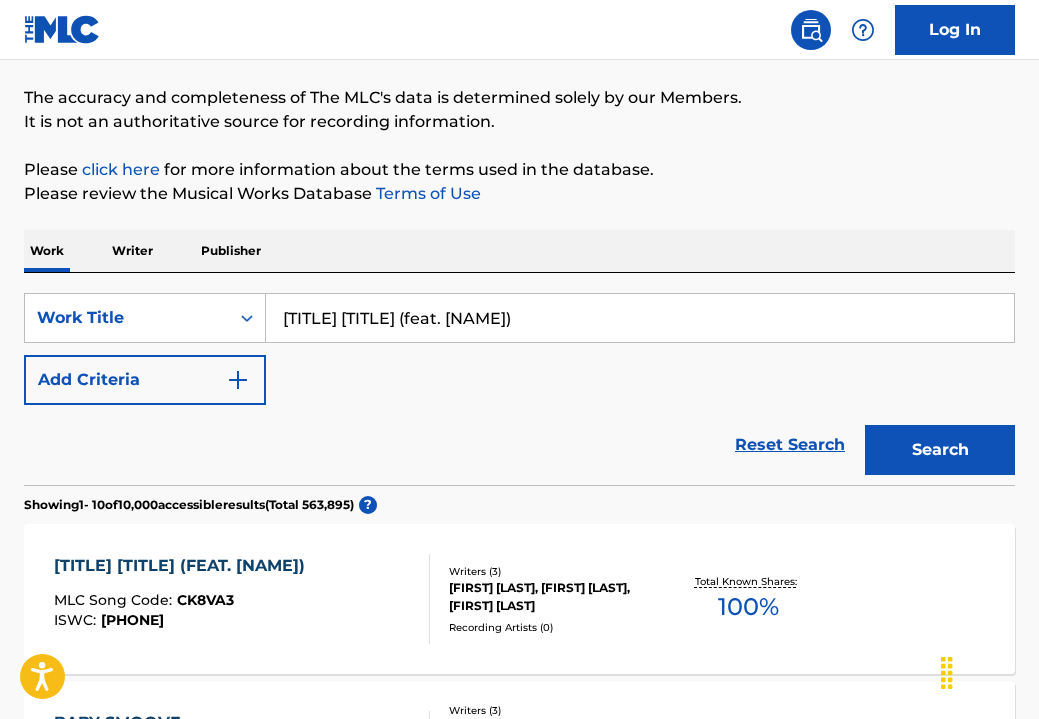 scroll, scrollTop: 314, scrollLeft: 0, axis: vertical 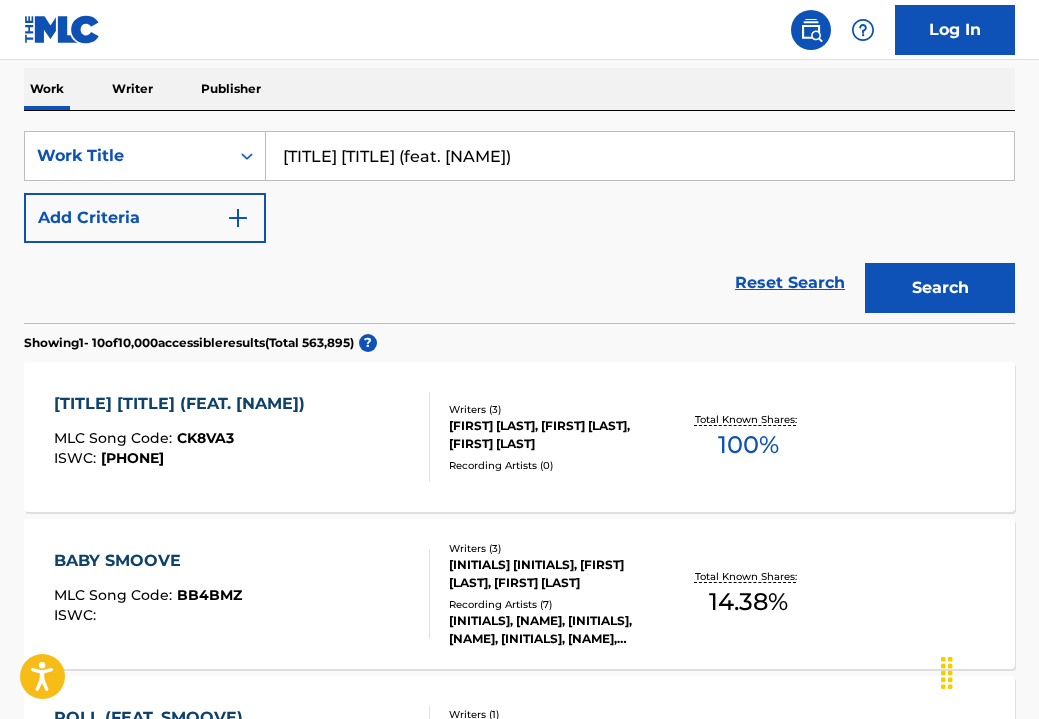 click on "[TITLE] [TITLE] (FEAT. [NAME])" at bounding box center (184, 404) 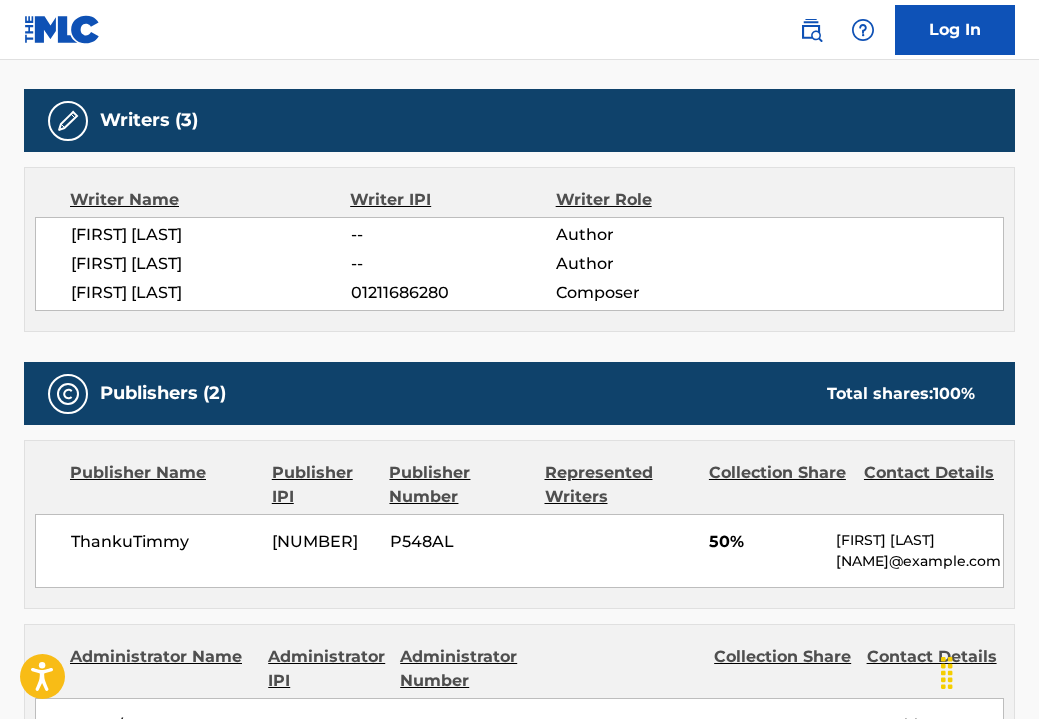 scroll, scrollTop: 593, scrollLeft: 0, axis: vertical 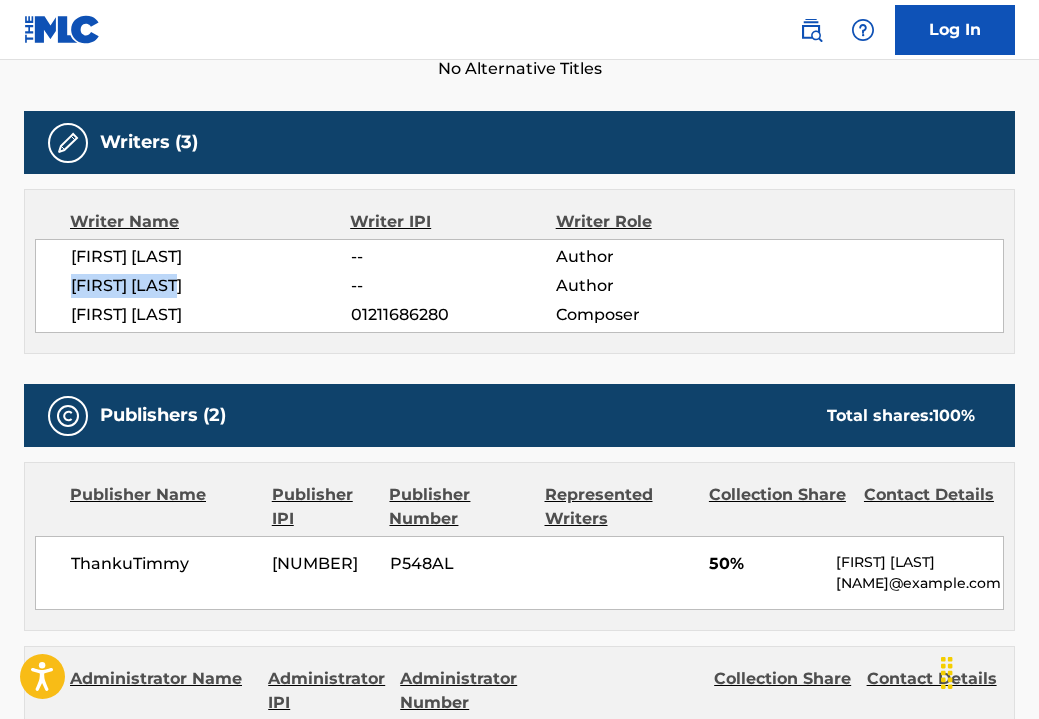 drag, startPoint x: 74, startPoint y: 330, endPoint x: 202, endPoint y: 330, distance: 128 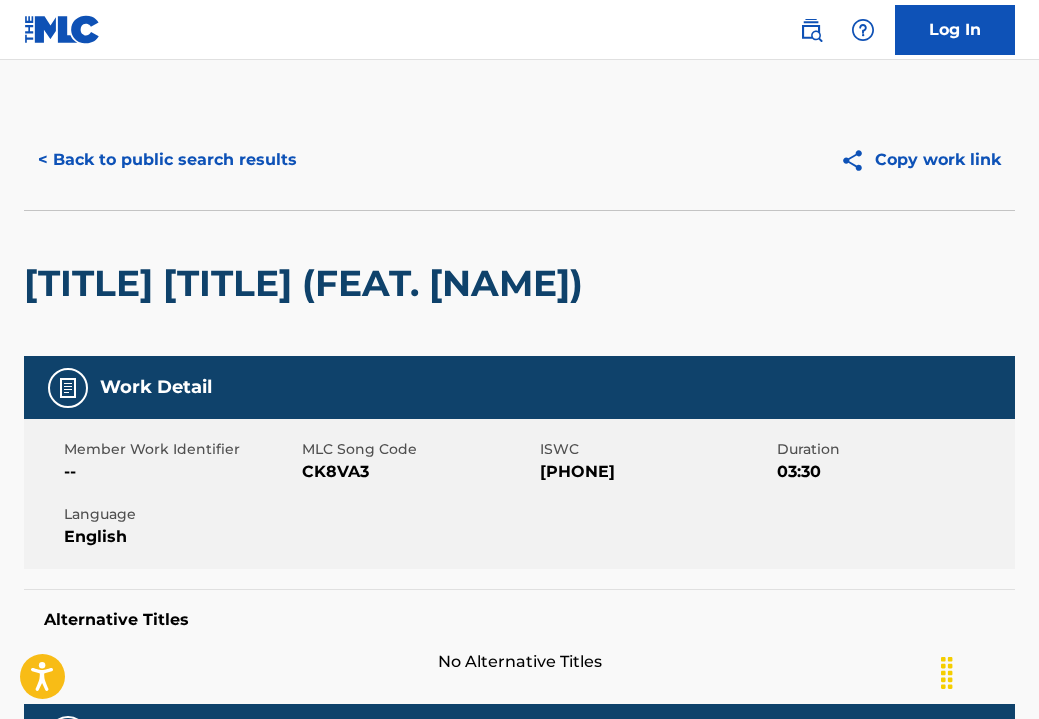 scroll, scrollTop: 0, scrollLeft: 0, axis: both 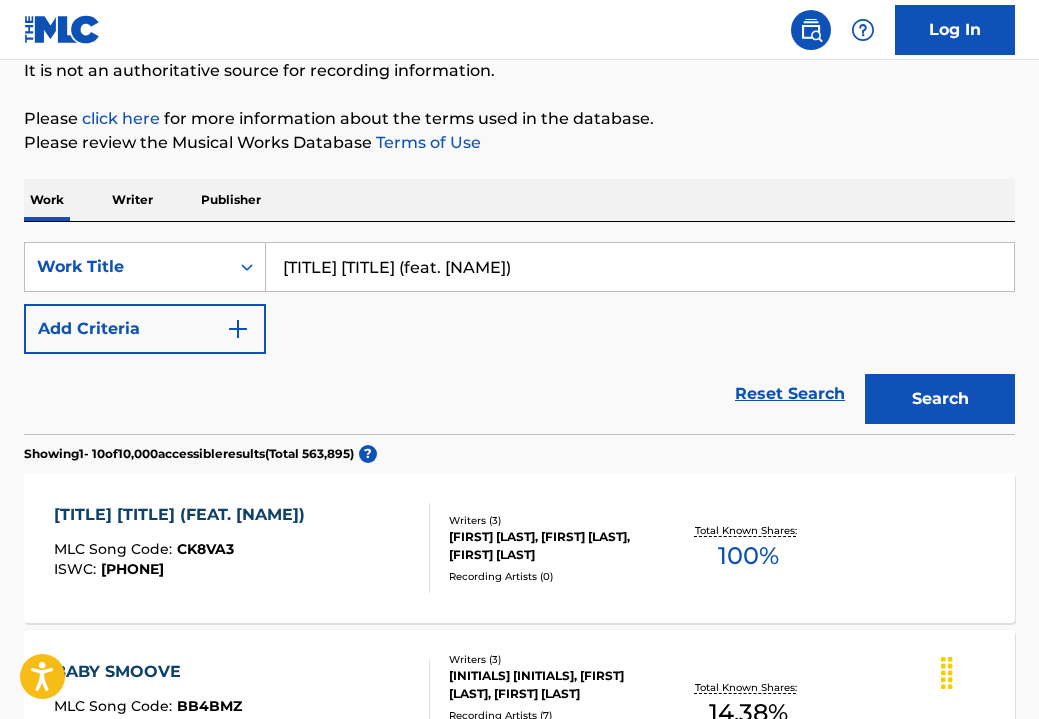 click on "Writer" at bounding box center [132, 200] 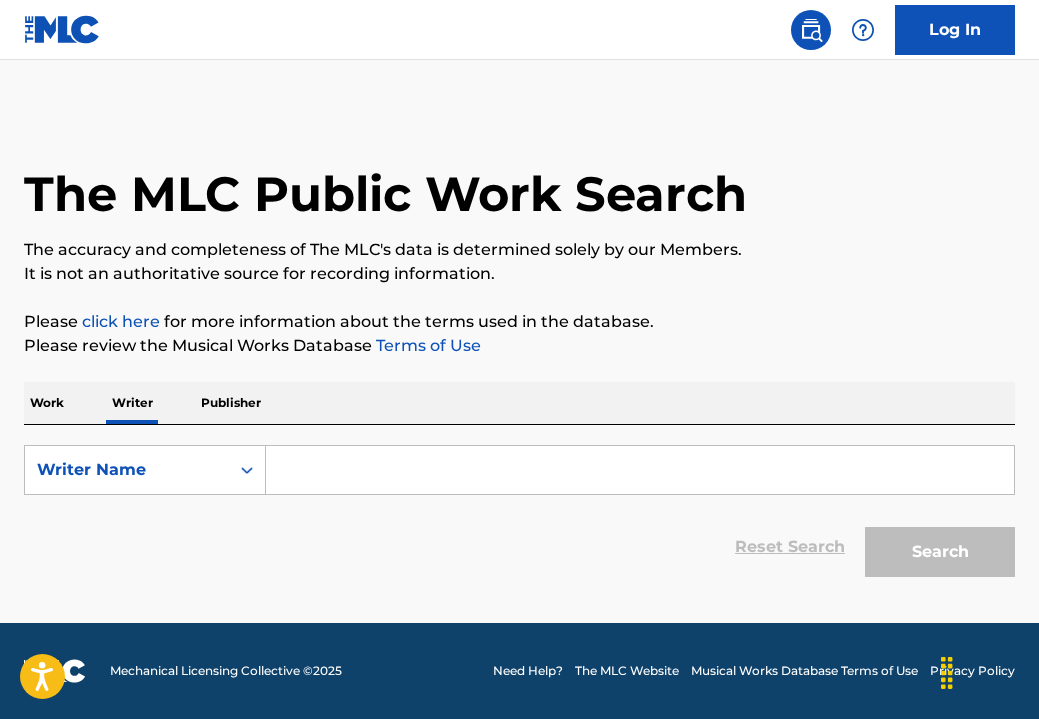 scroll, scrollTop: 0, scrollLeft: 0, axis: both 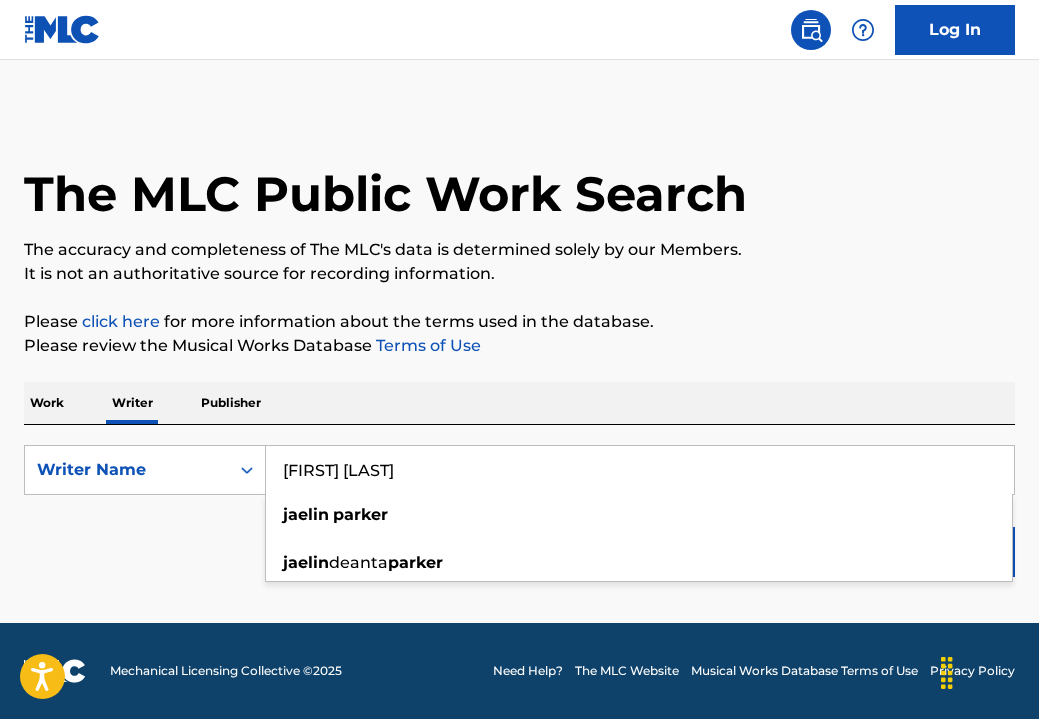 type on "[FIRST] [LAST]" 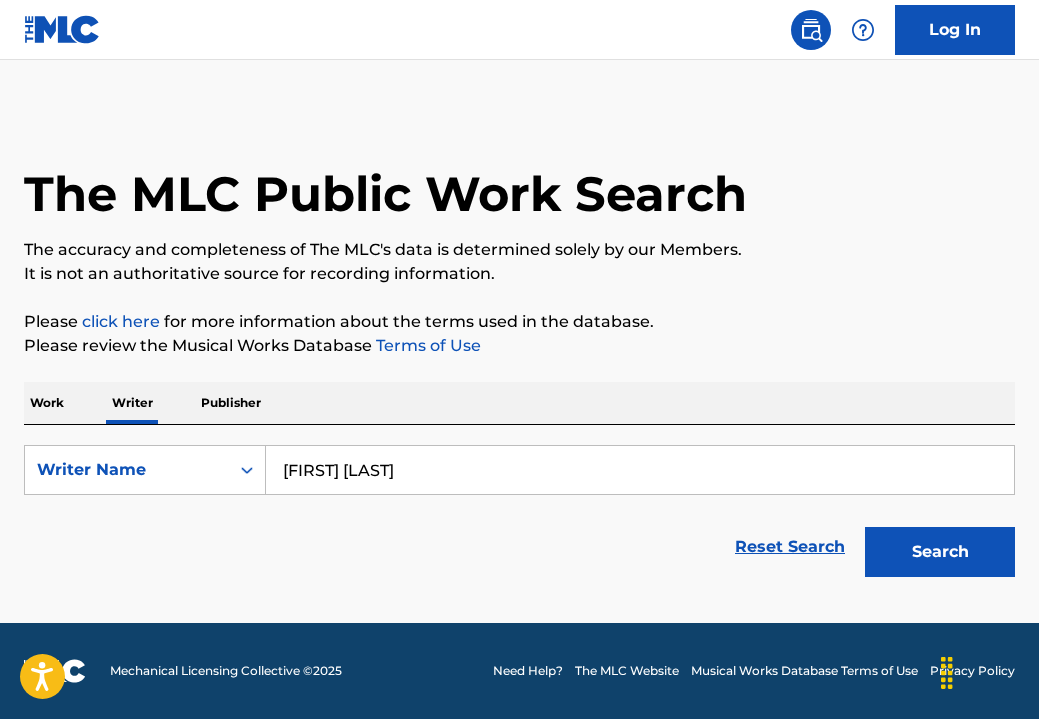 click on "Search" at bounding box center (940, 552) 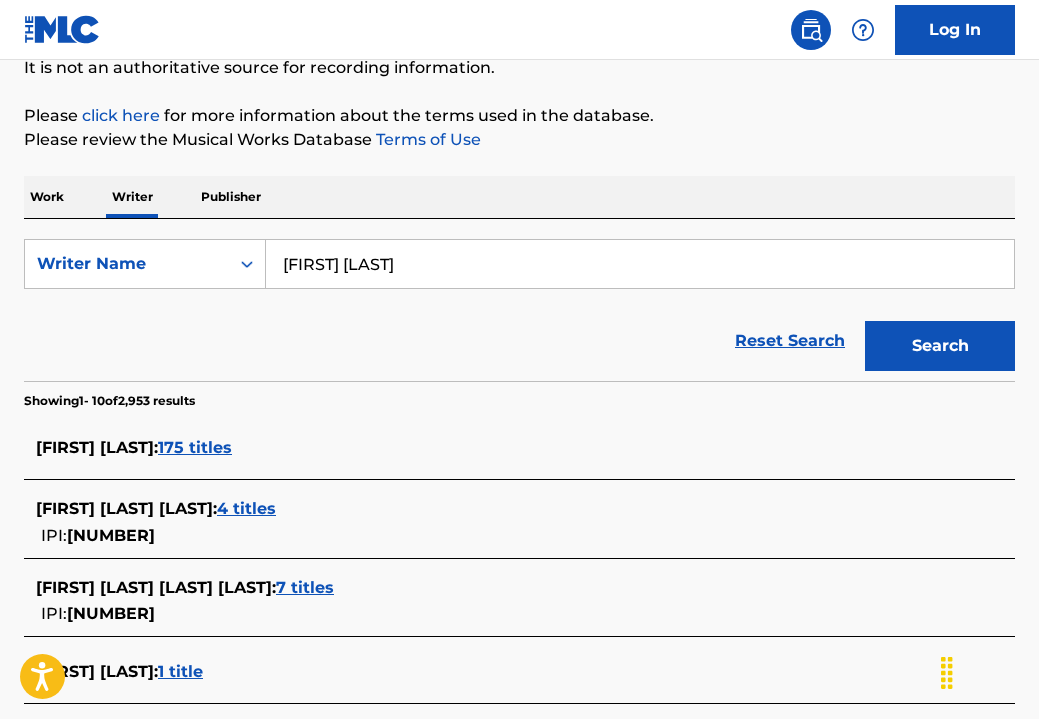 scroll, scrollTop: 211, scrollLeft: 0, axis: vertical 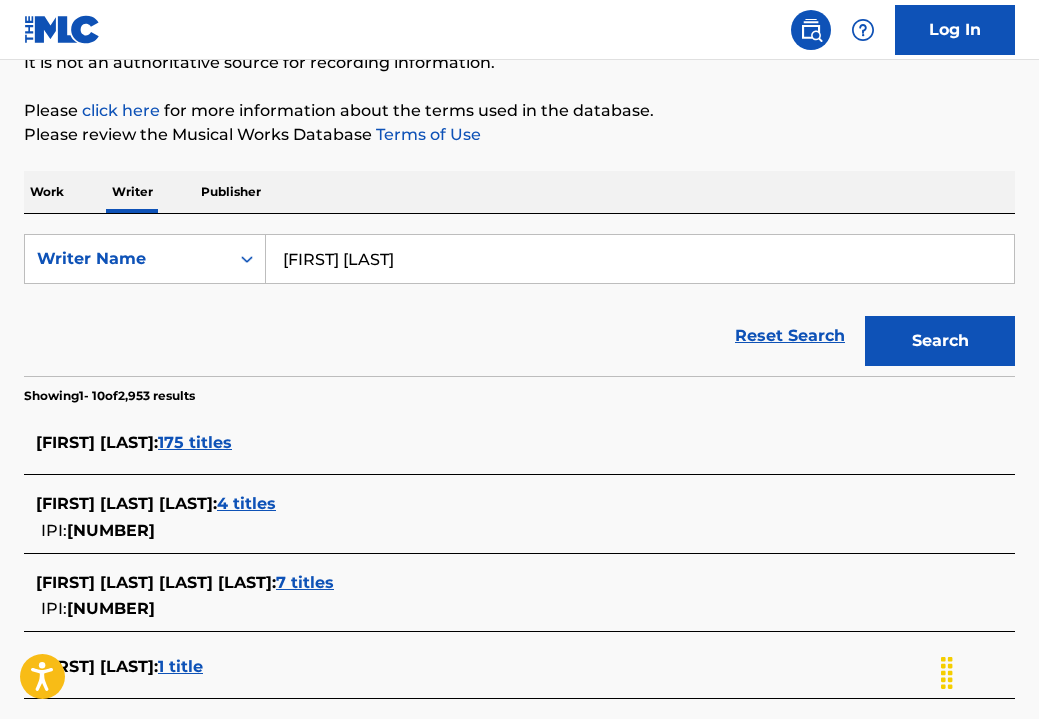 click on "175 titles" at bounding box center [195, 442] 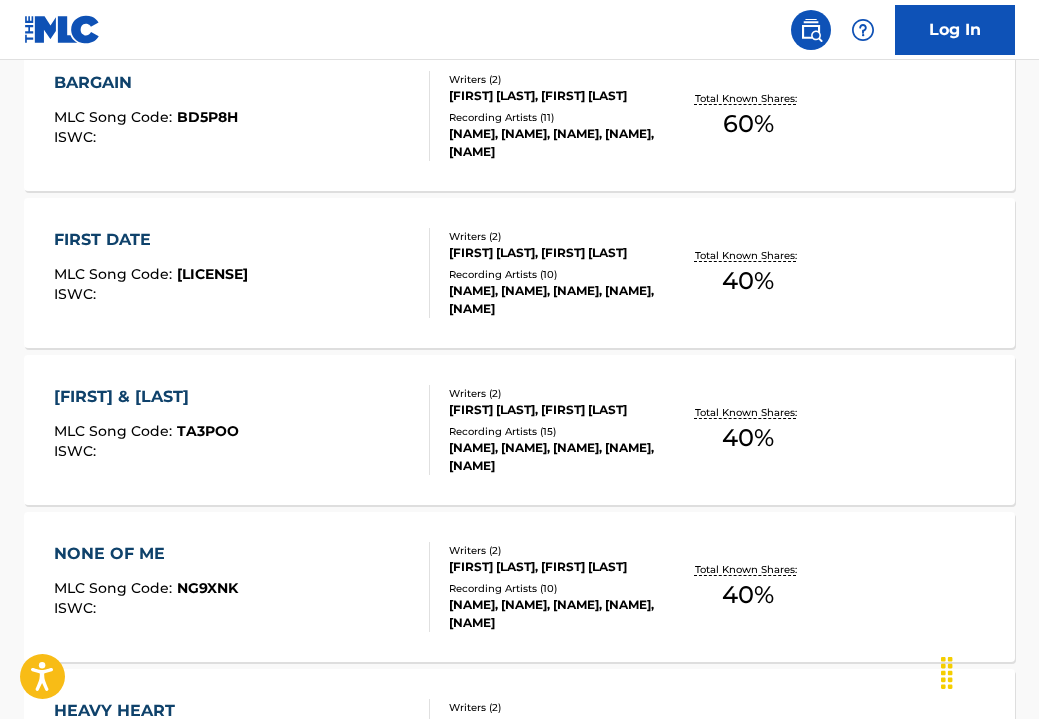 scroll, scrollTop: 1058, scrollLeft: 0, axis: vertical 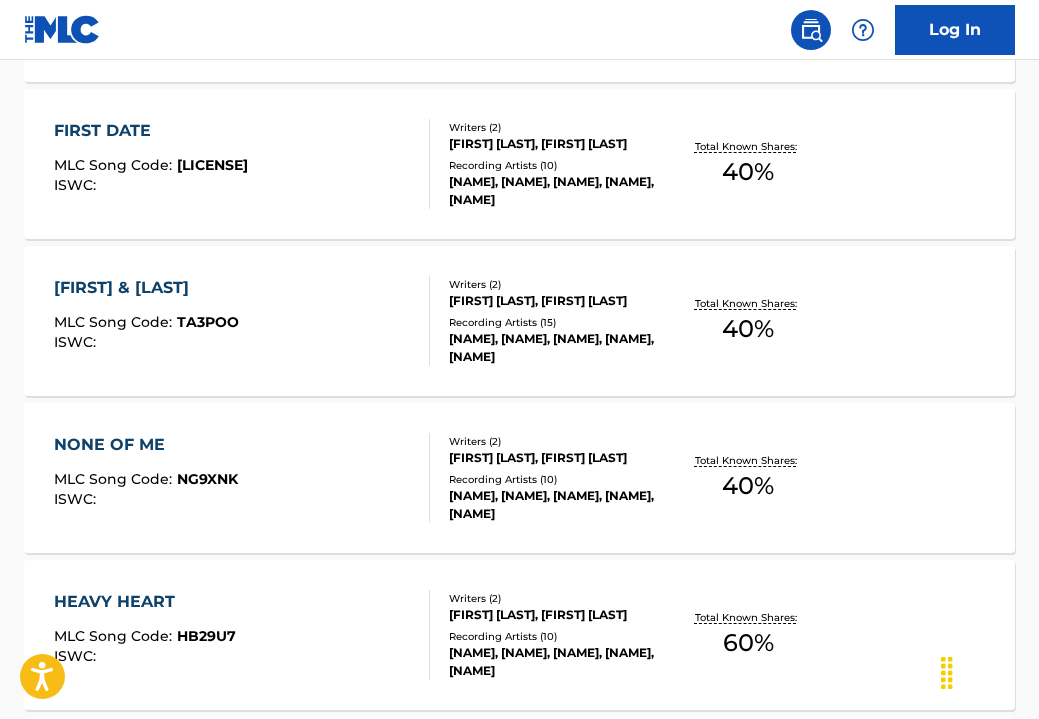 click on "[FIRST] & [LAST]" at bounding box center (146, 288) 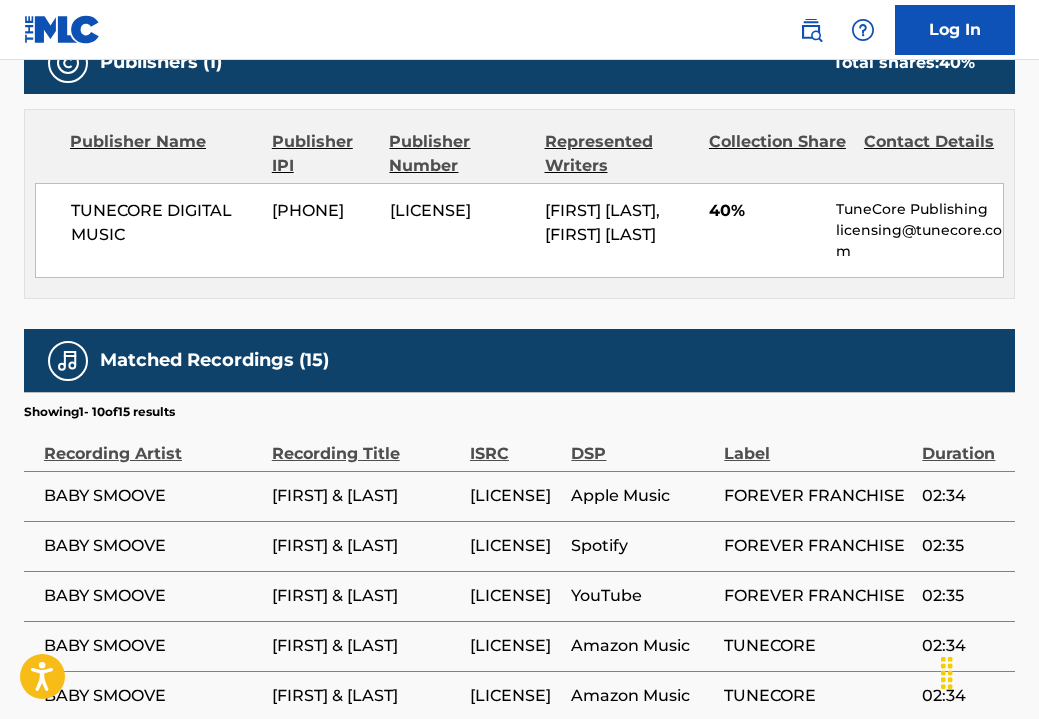 scroll, scrollTop: 985, scrollLeft: 0, axis: vertical 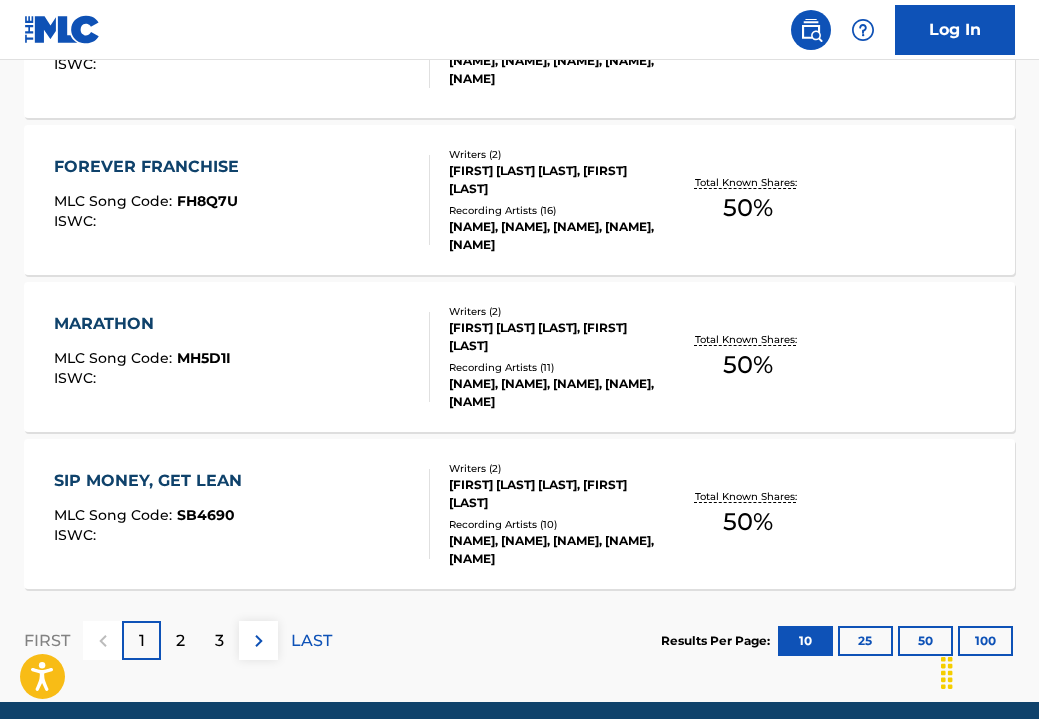 click on "2" at bounding box center [180, 640] 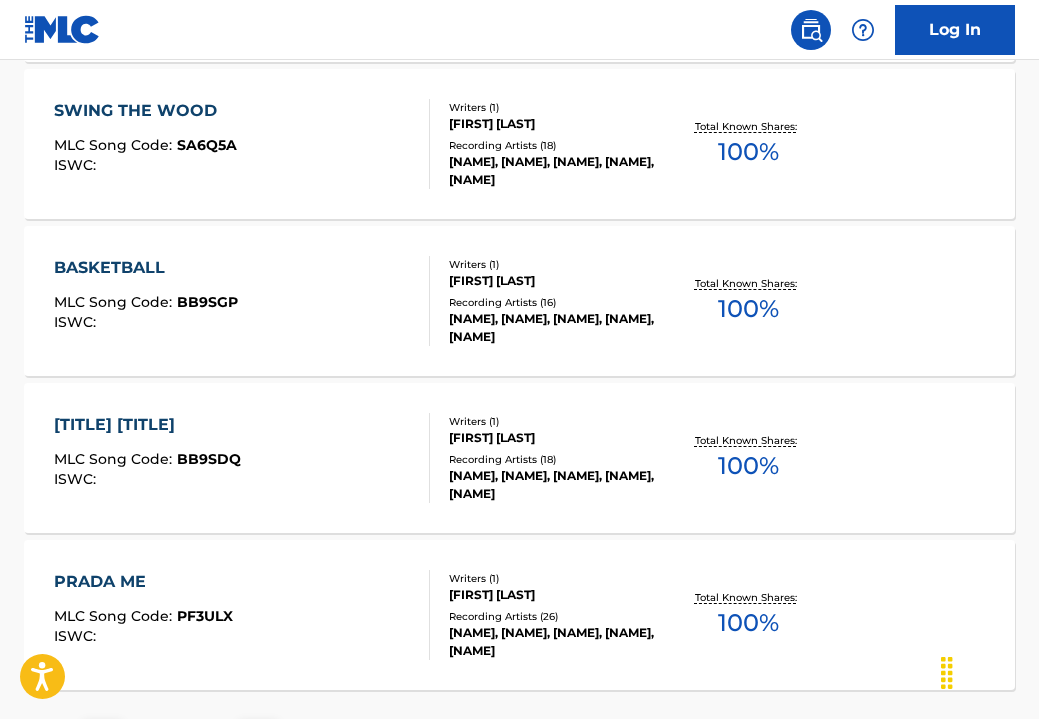 scroll, scrollTop: 1573, scrollLeft: 0, axis: vertical 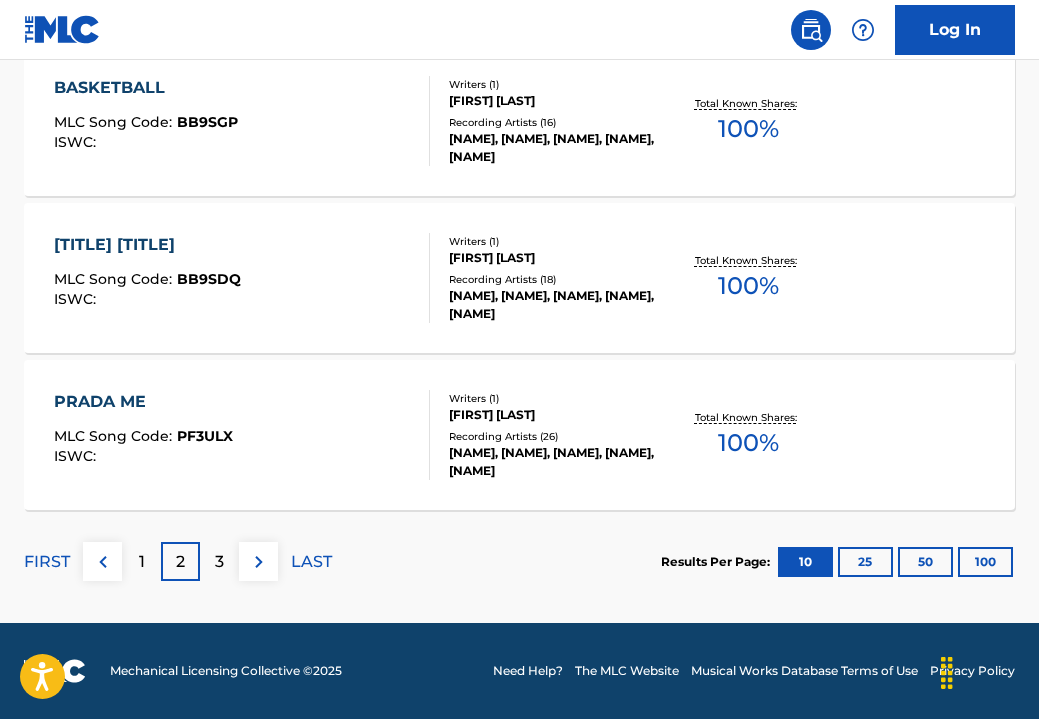 click on "3" at bounding box center [219, 561] 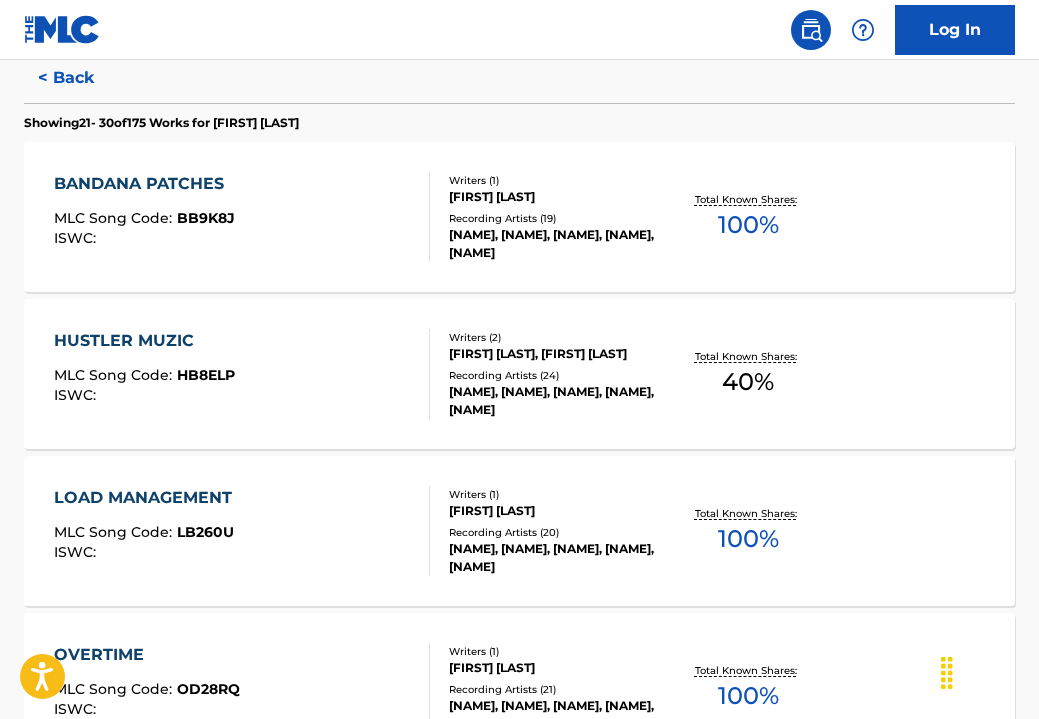 scroll, scrollTop: 549, scrollLeft: 0, axis: vertical 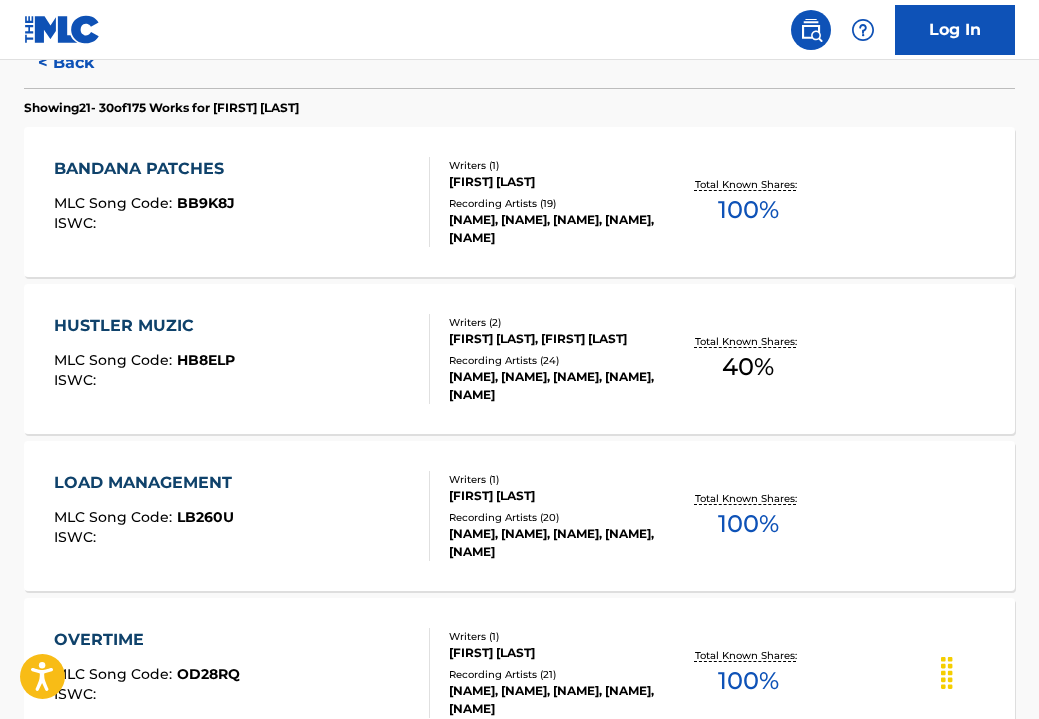 click on "HUSTLER MUZIC" at bounding box center (144, 326) 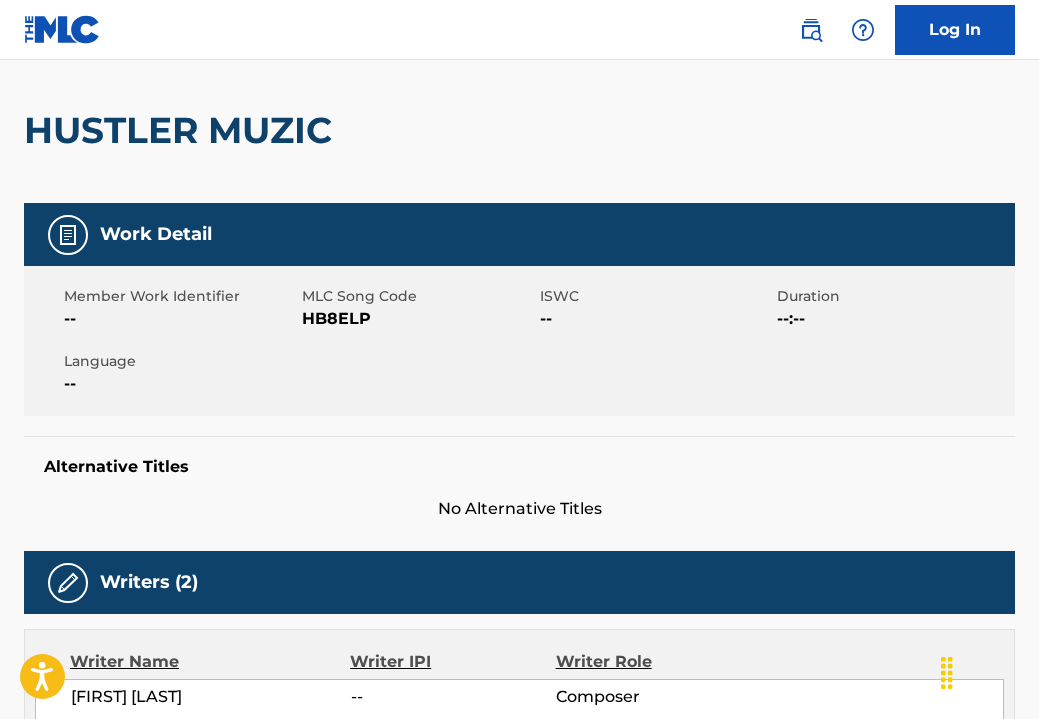 scroll, scrollTop: 203, scrollLeft: 0, axis: vertical 